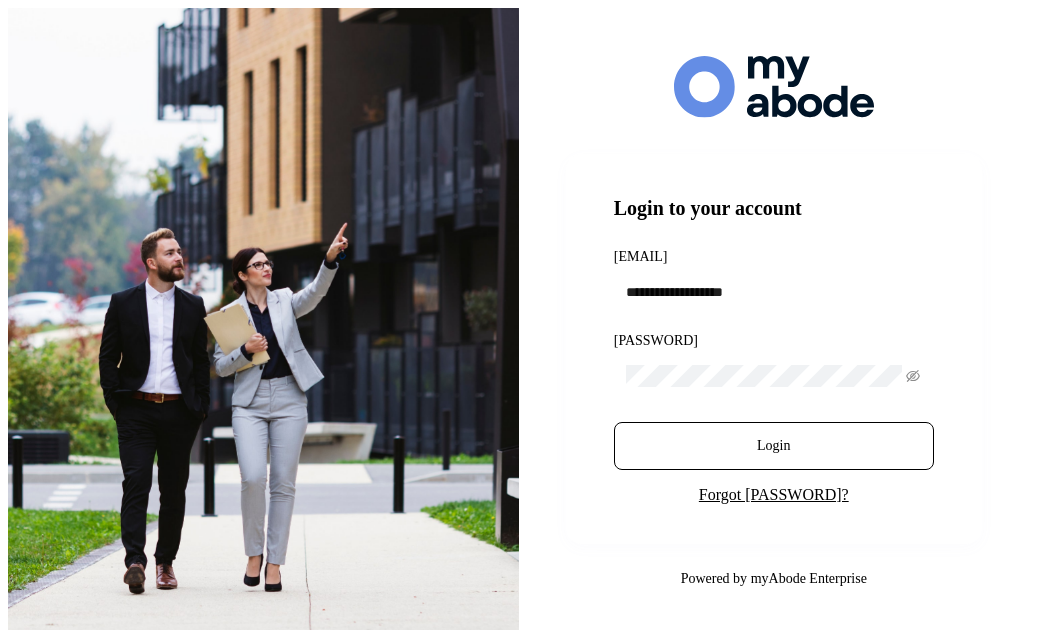scroll, scrollTop: 0, scrollLeft: 0, axis: both 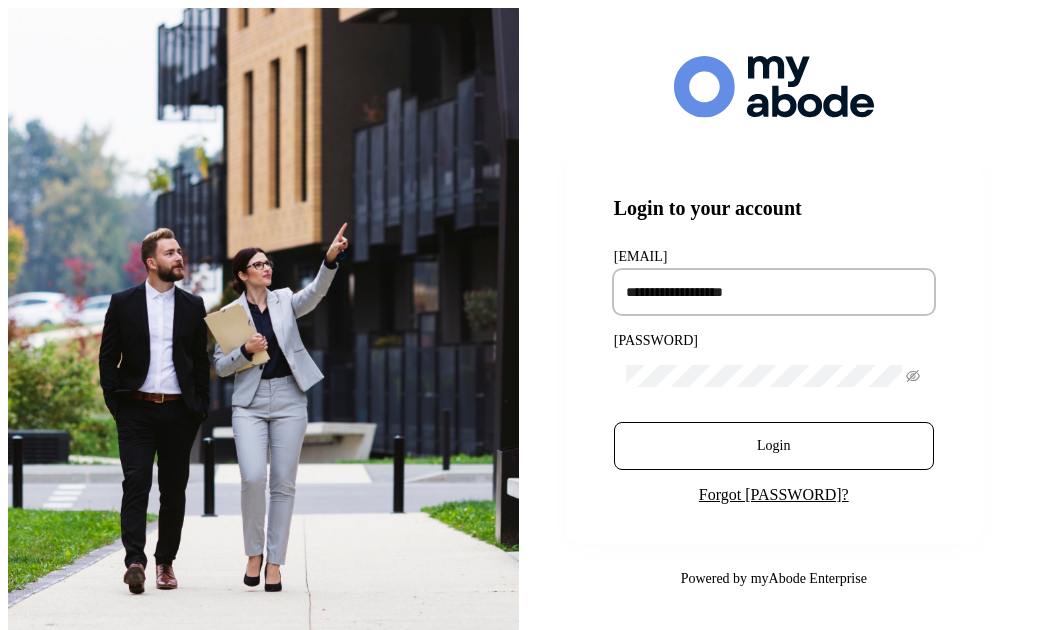 click at bounding box center (774, 292) 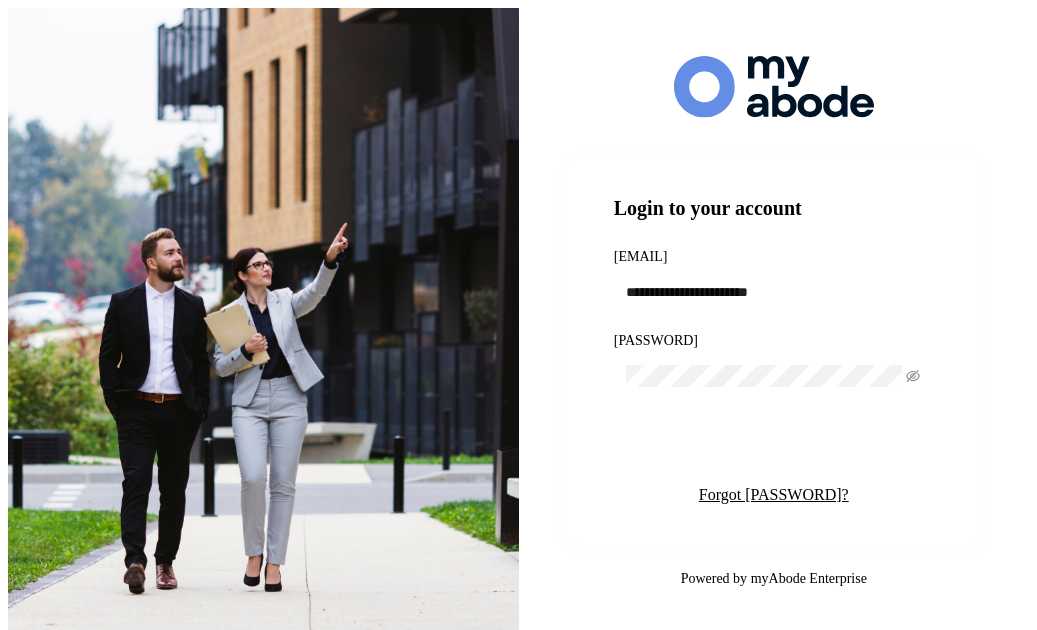 click on "Login" at bounding box center [774, 446] 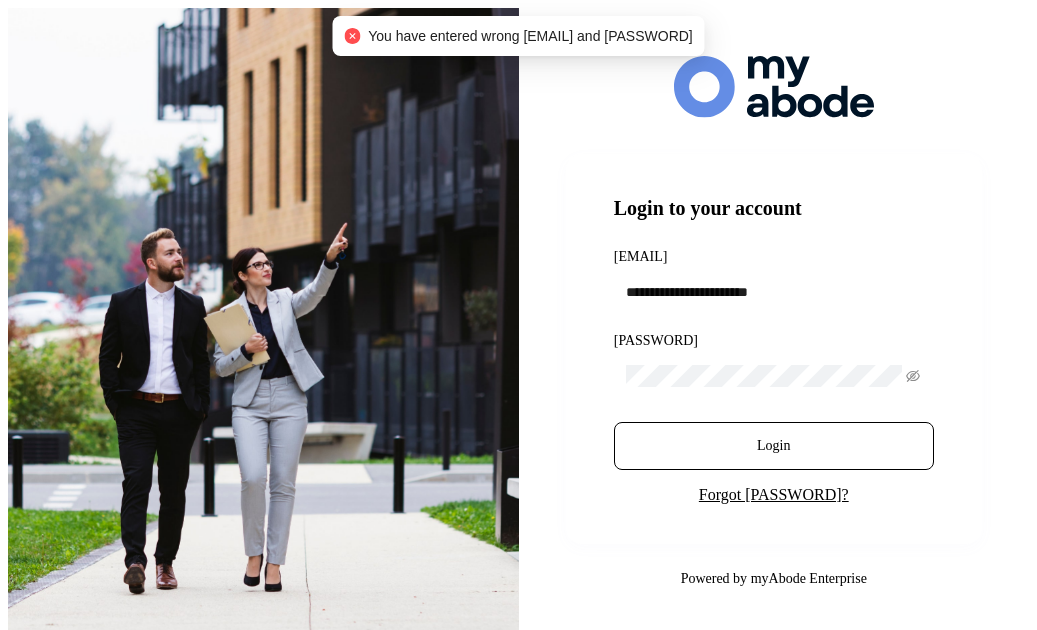 click at bounding box center [774, 376] 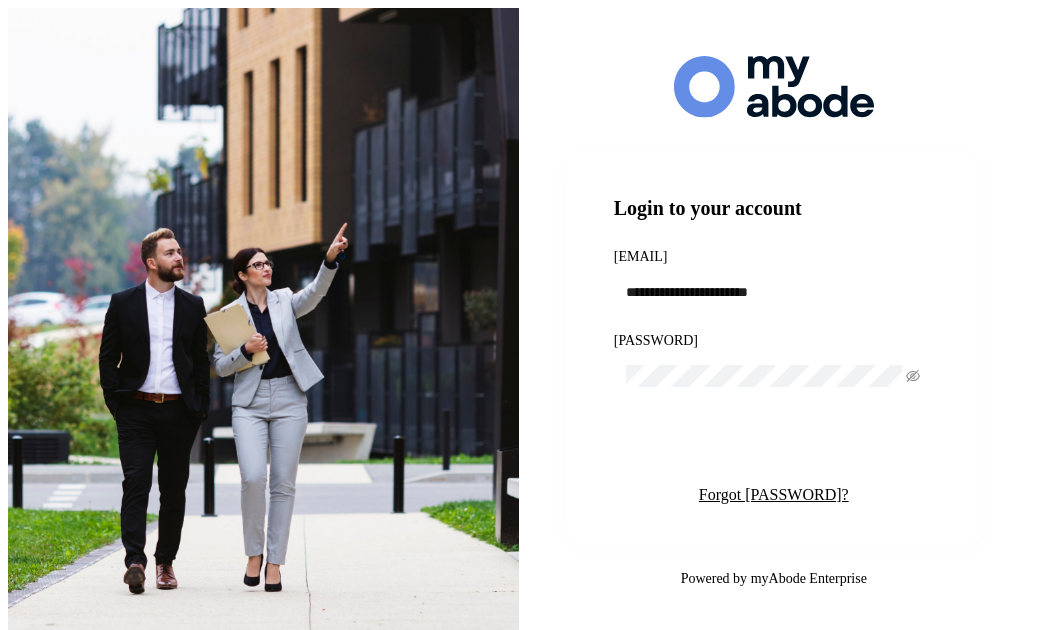 click on "Login" at bounding box center (774, 446) 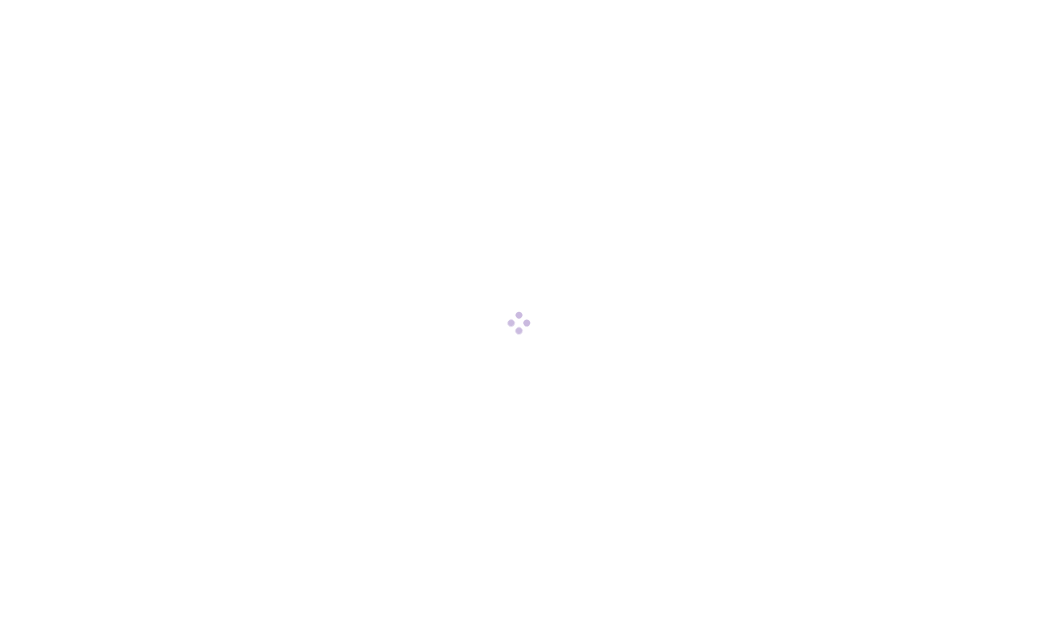 scroll, scrollTop: 0, scrollLeft: 0, axis: both 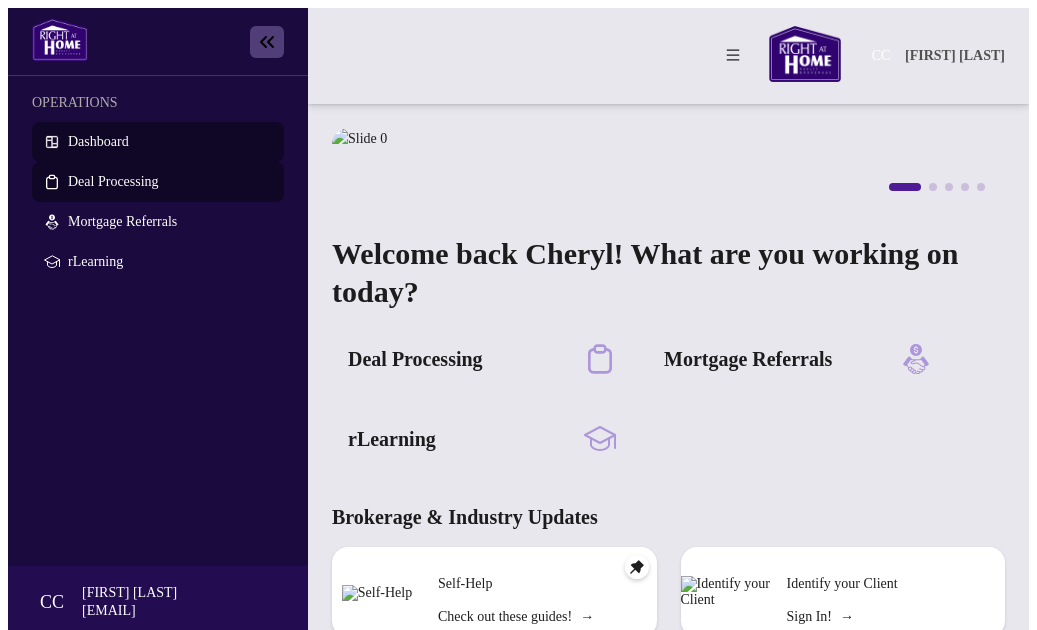 click on "Deal Processing" at bounding box center [113, 181] 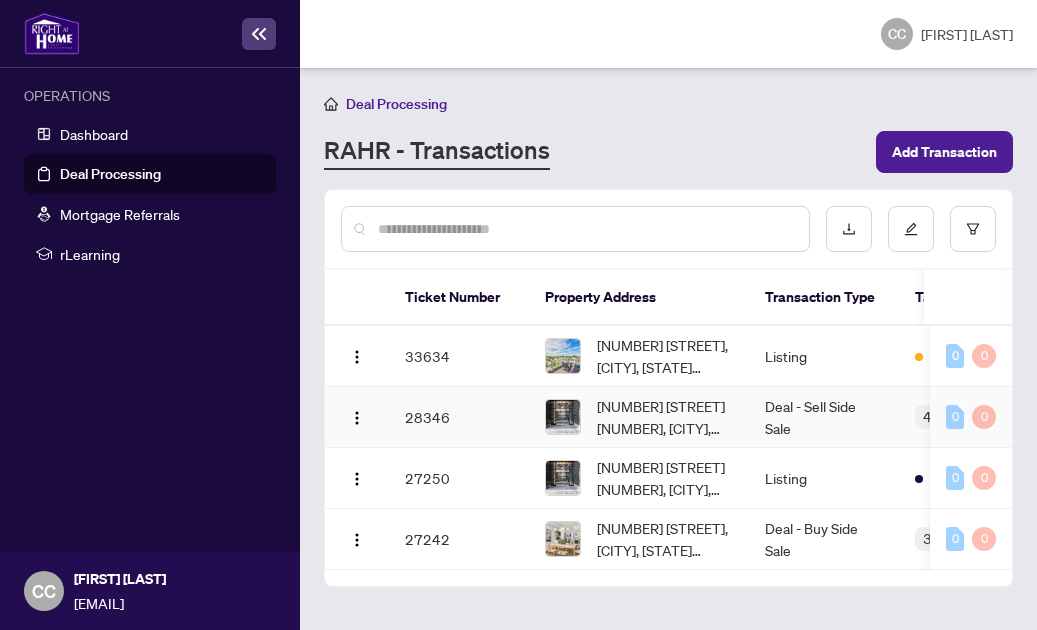 click at bounding box center (563, 417) 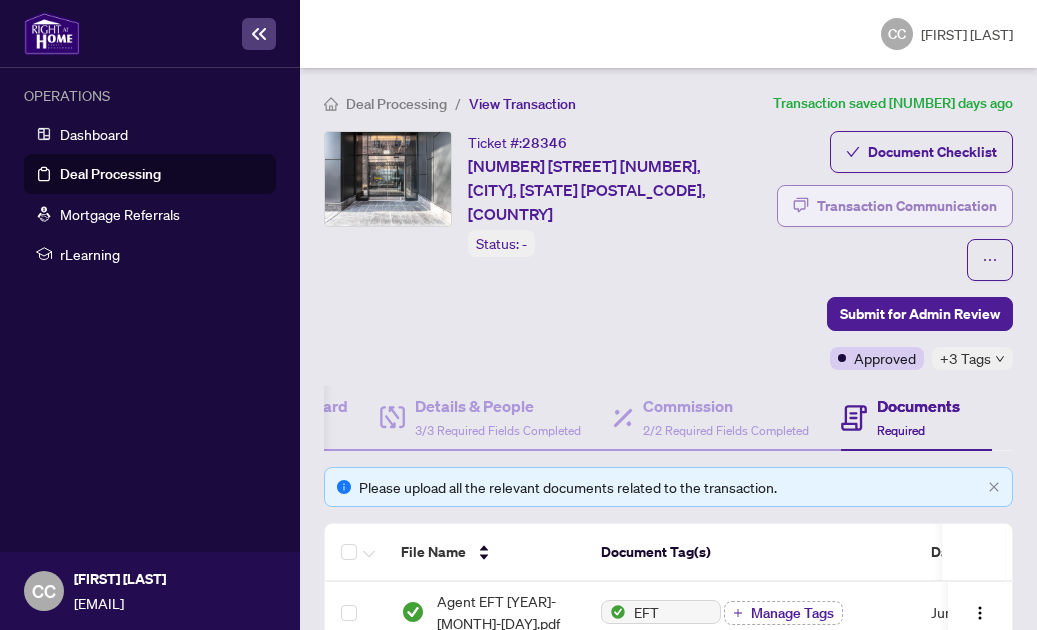 click on "Transaction Communication" at bounding box center (907, 206) 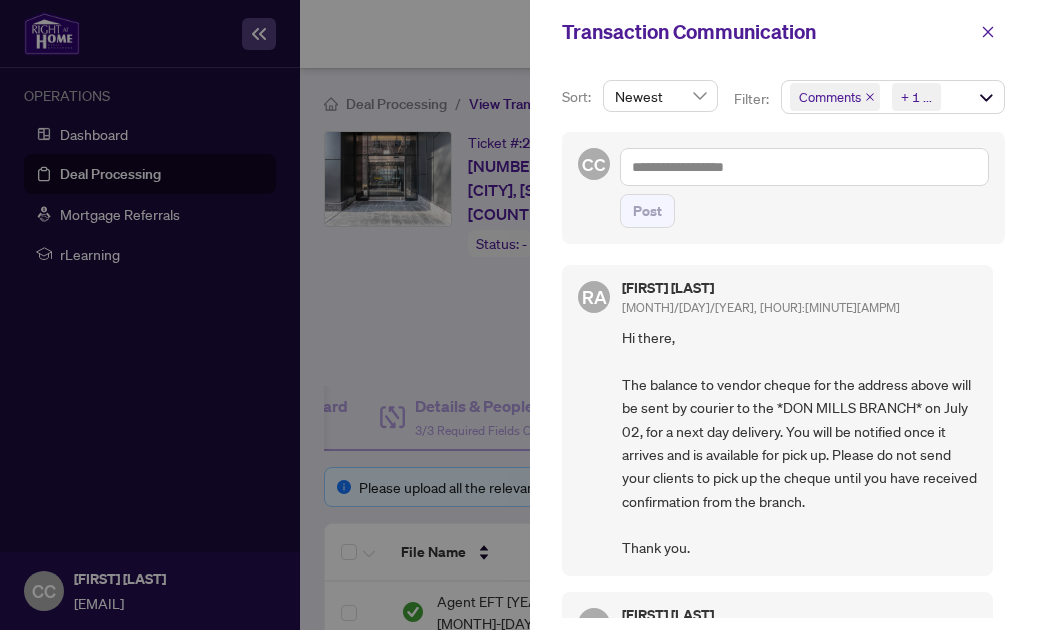 scroll, scrollTop: 0, scrollLeft: 0, axis: both 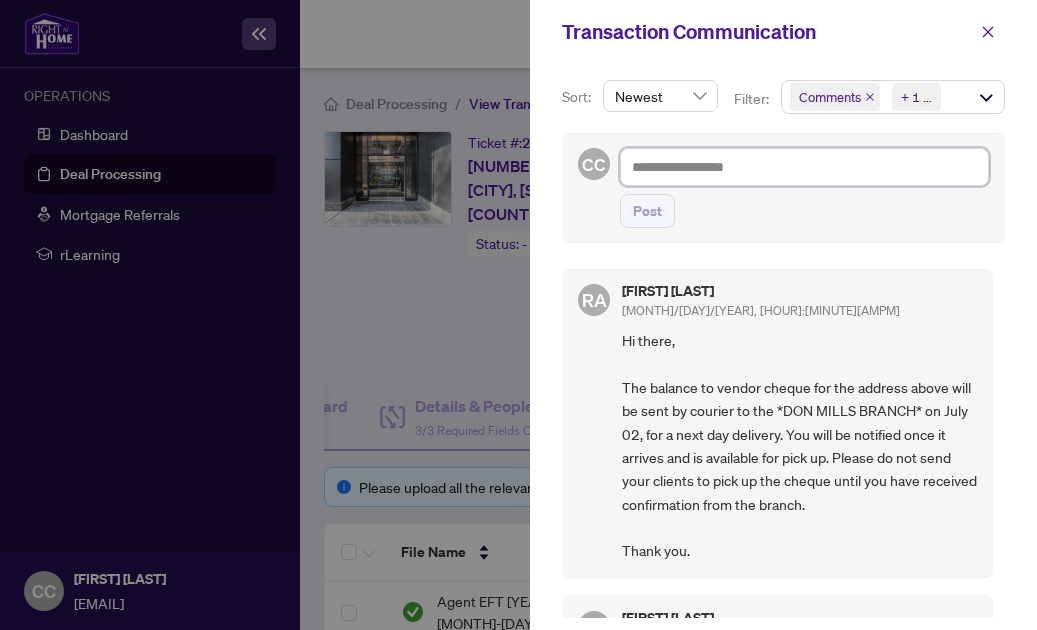 click at bounding box center [804, 167] 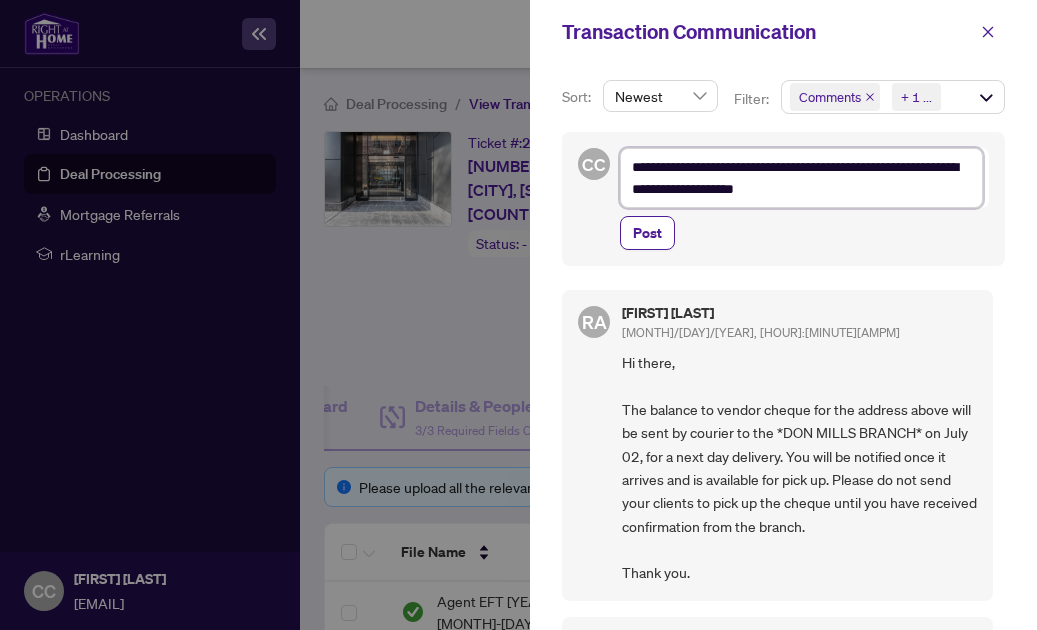 type on "**********" 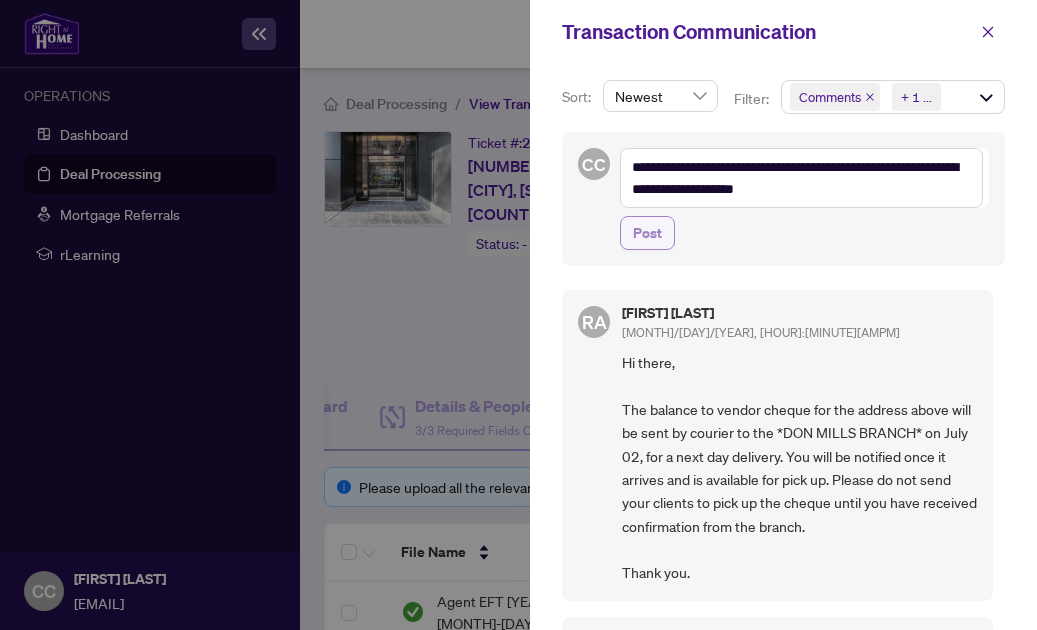 click on "Post" at bounding box center (647, 233) 